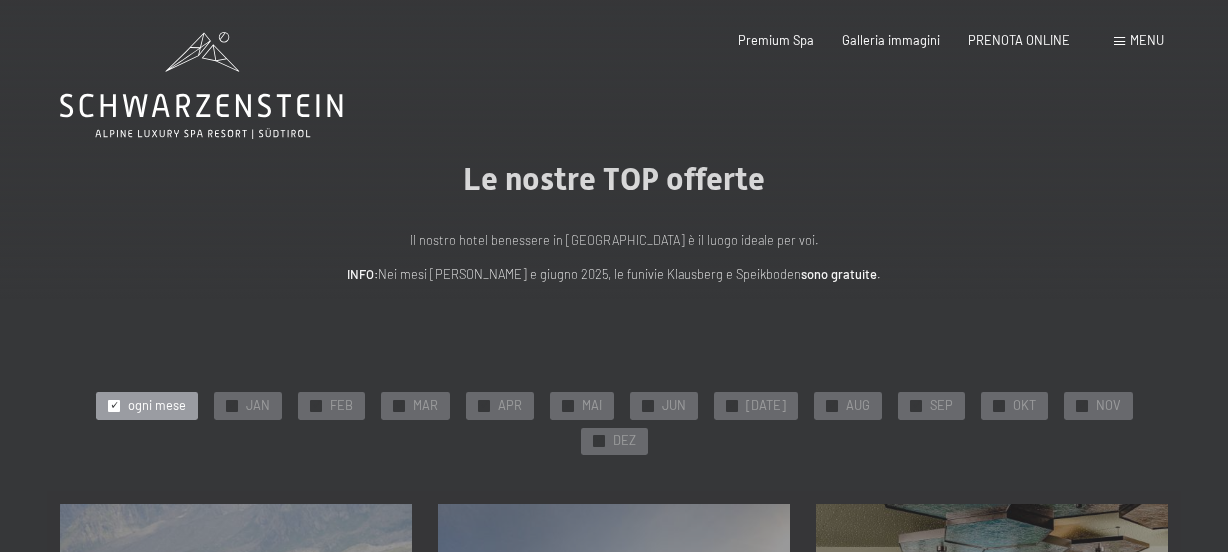 click on "✓       SEP" at bounding box center [931, 406] 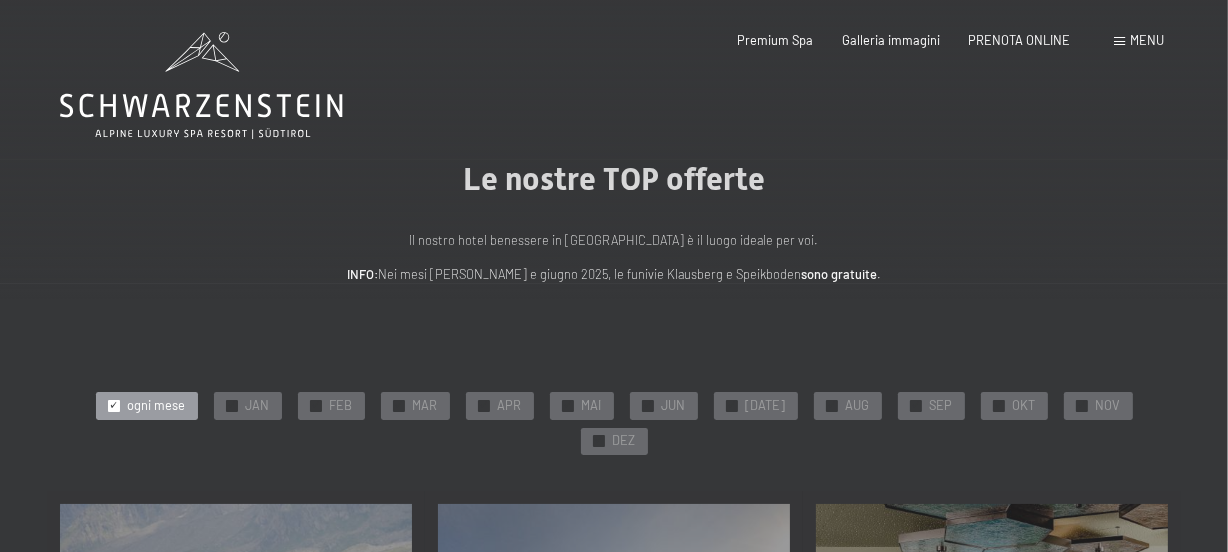 scroll, scrollTop: 0, scrollLeft: 0, axis: both 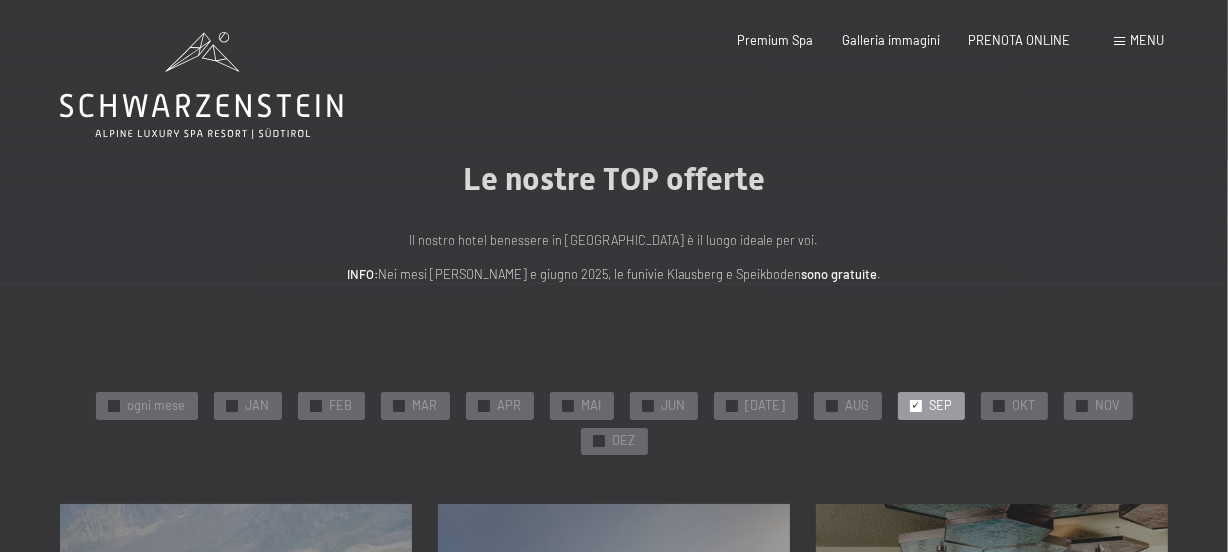 click on "SEP" at bounding box center [941, 406] 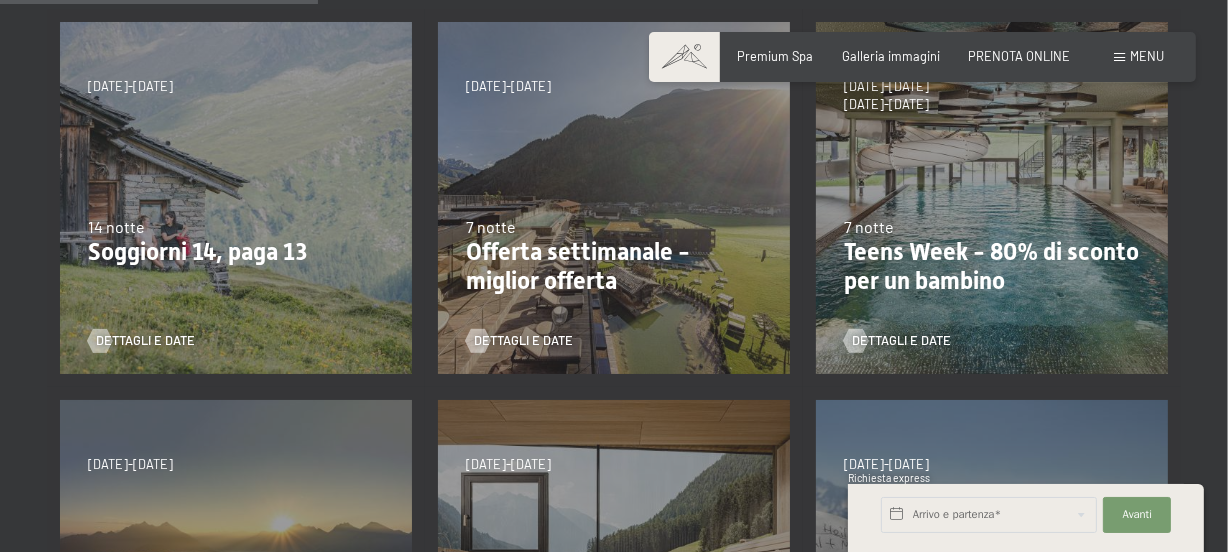 click on "Offerta settimanale - miglior offerta" at bounding box center (614, 267) 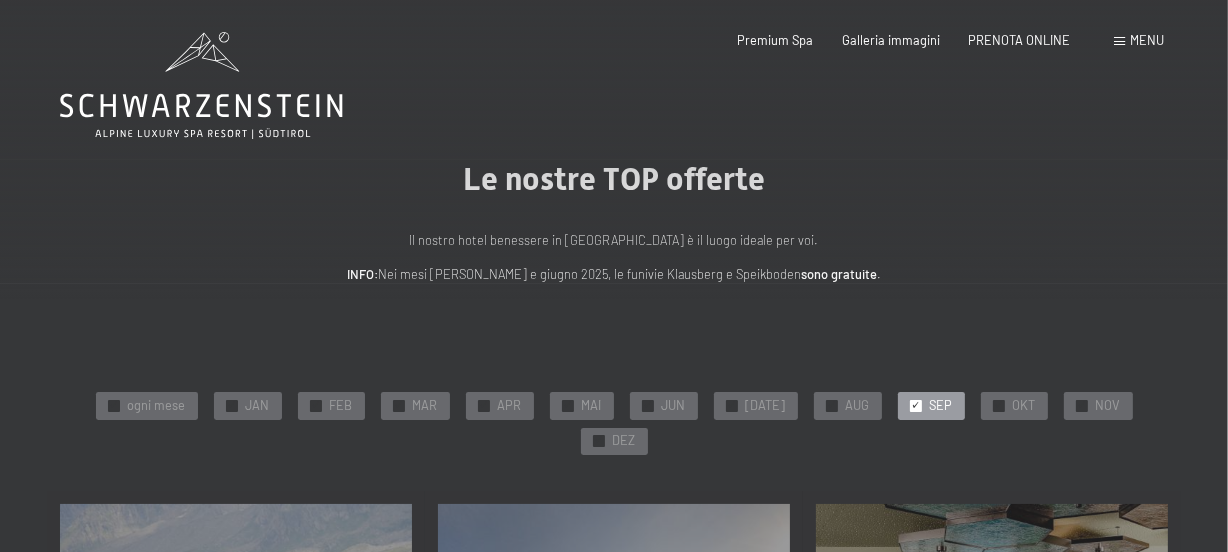 click on "✓       SEP" at bounding box center (931, 406) 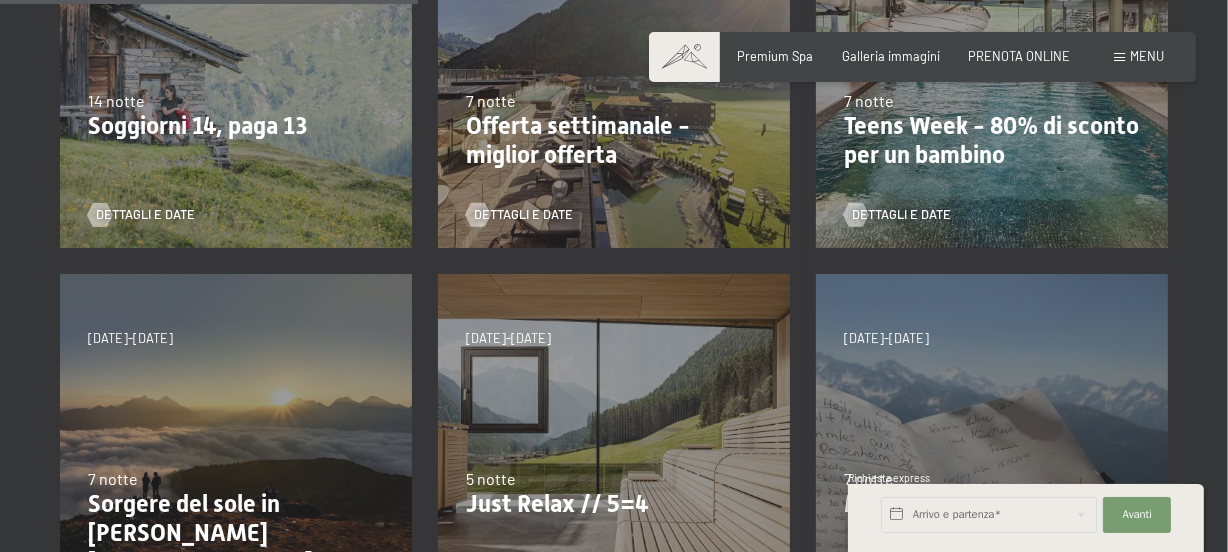 scroll, scrollTop: 710, scrollLeft: 0, axis: vertical 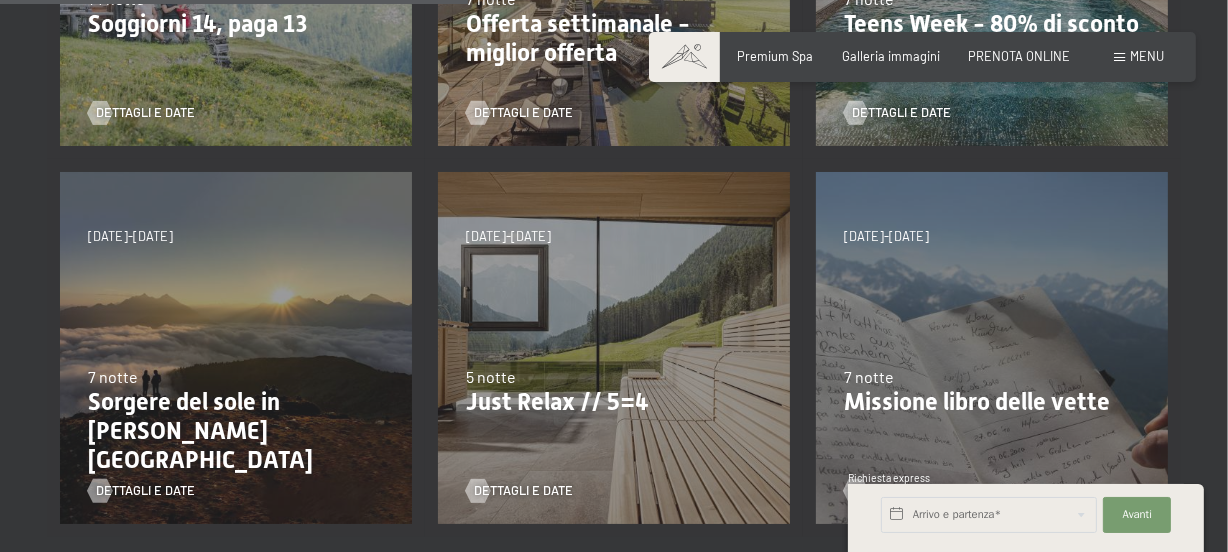 click on "Missione libro delle vette" at bounding box center (992, 402) 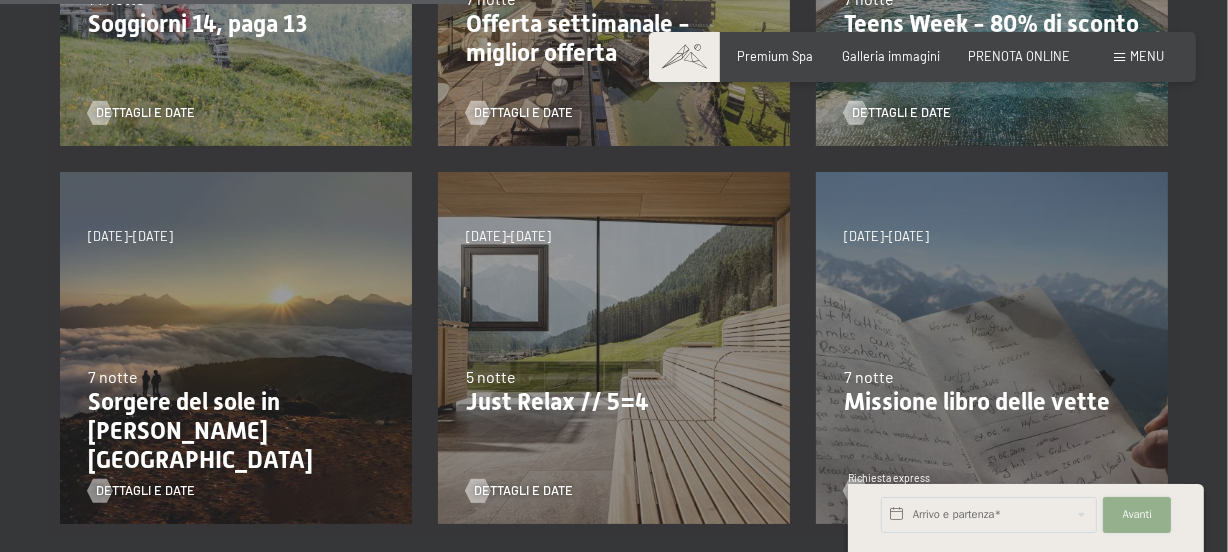 click on "Avanti" at bounding box center [1138, 515] 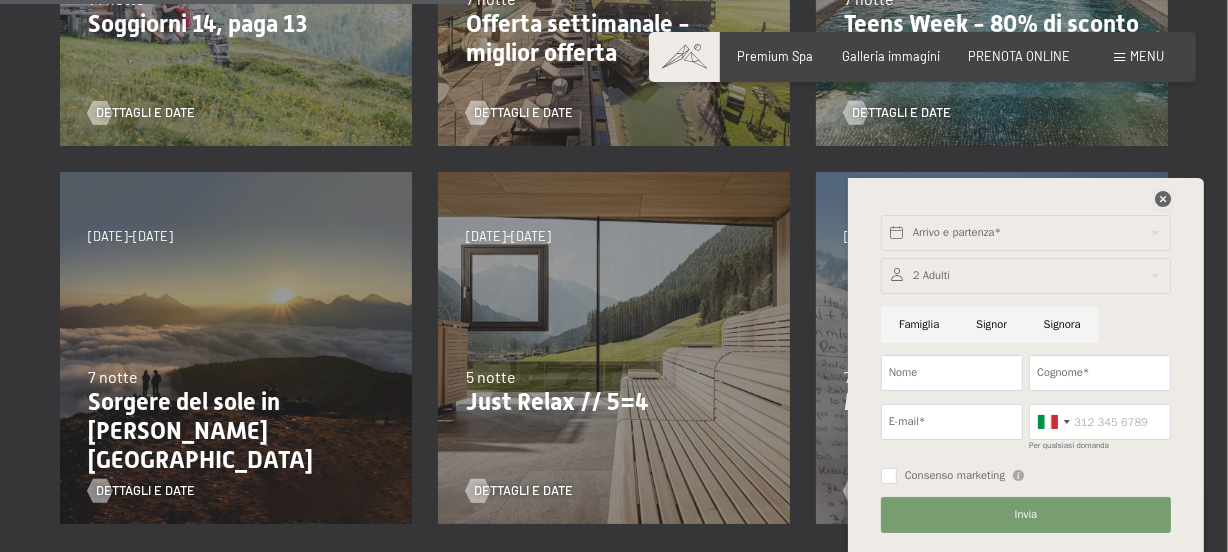 click at bounding box center [1163, 199] 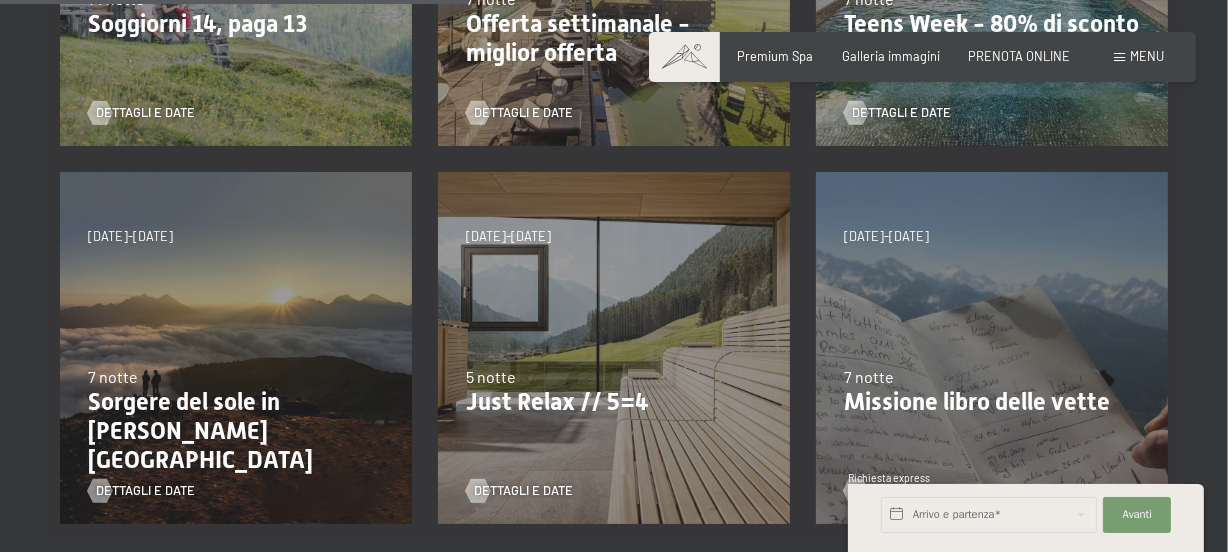 scroll, scrollTop: 227, scrollLeft: 0, axis: vertical 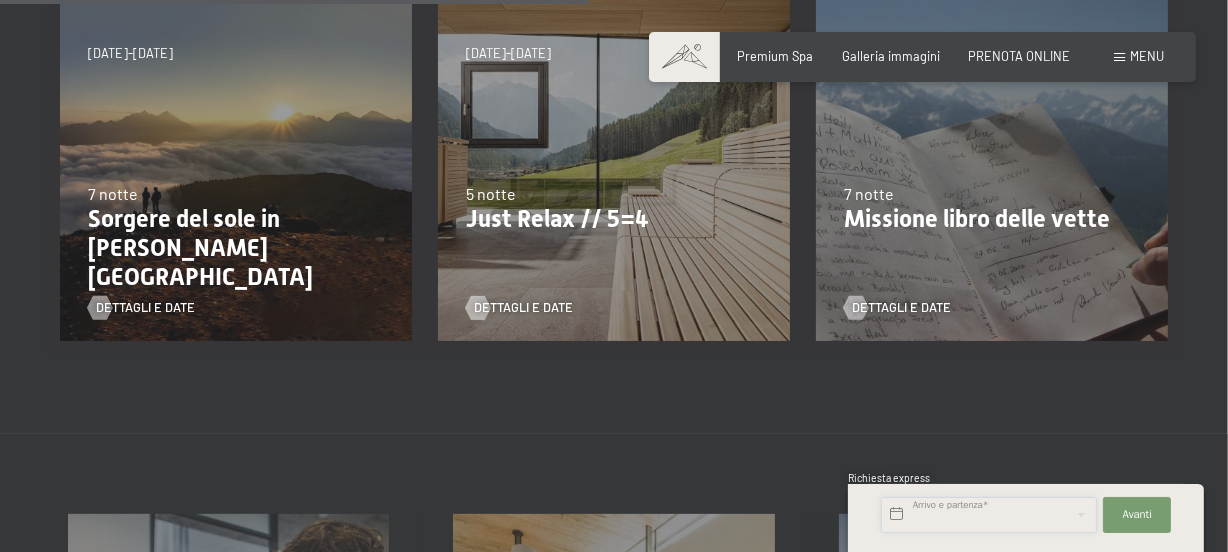 click at bounding box center [989, 515] 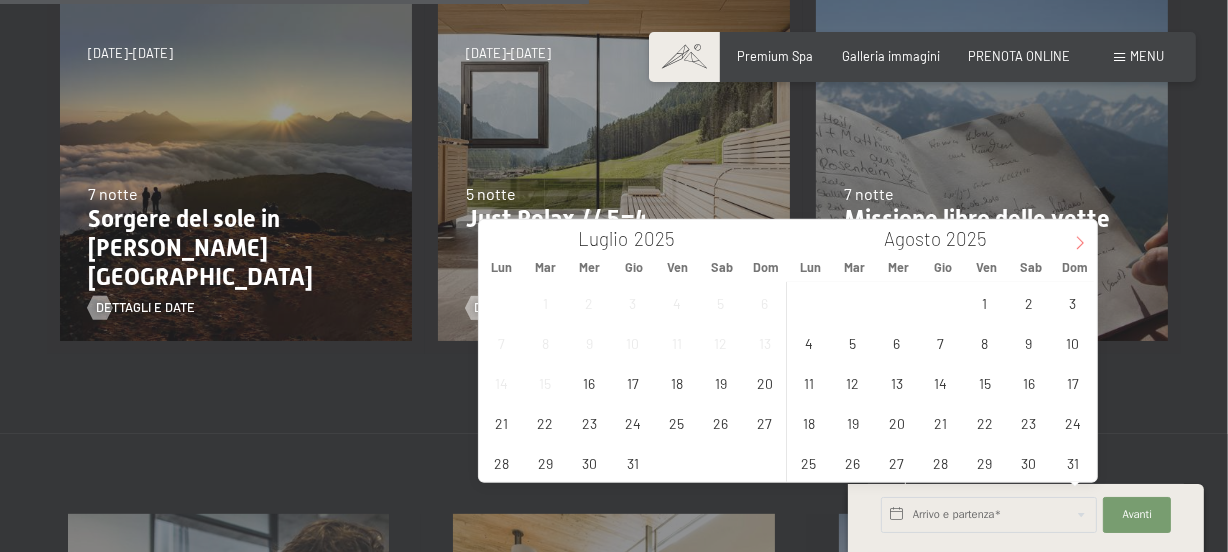 click 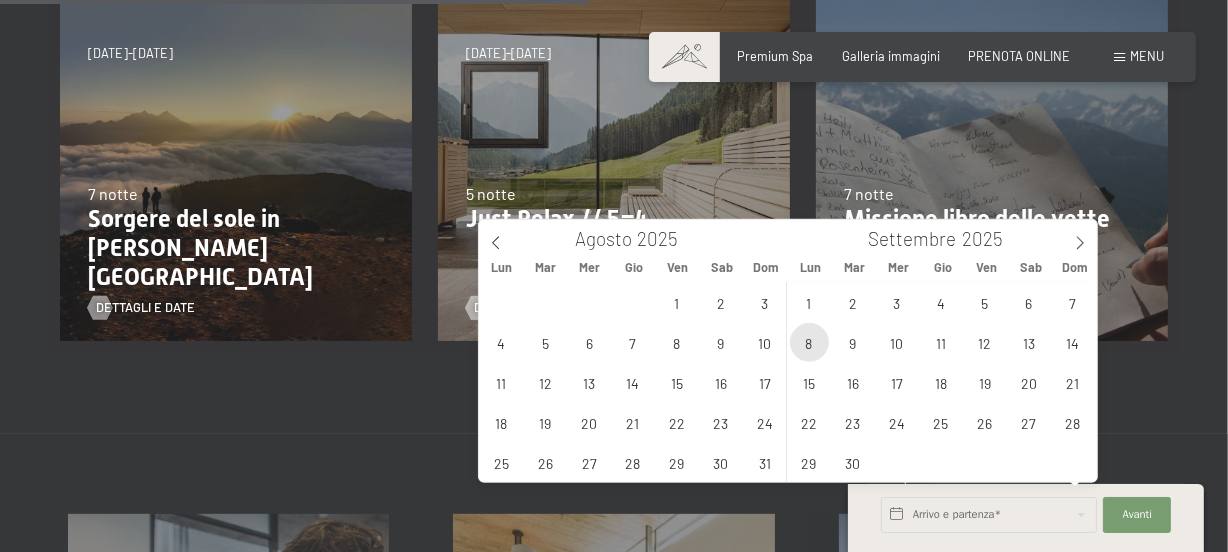 click on "8" at bounding box center (809, 342) 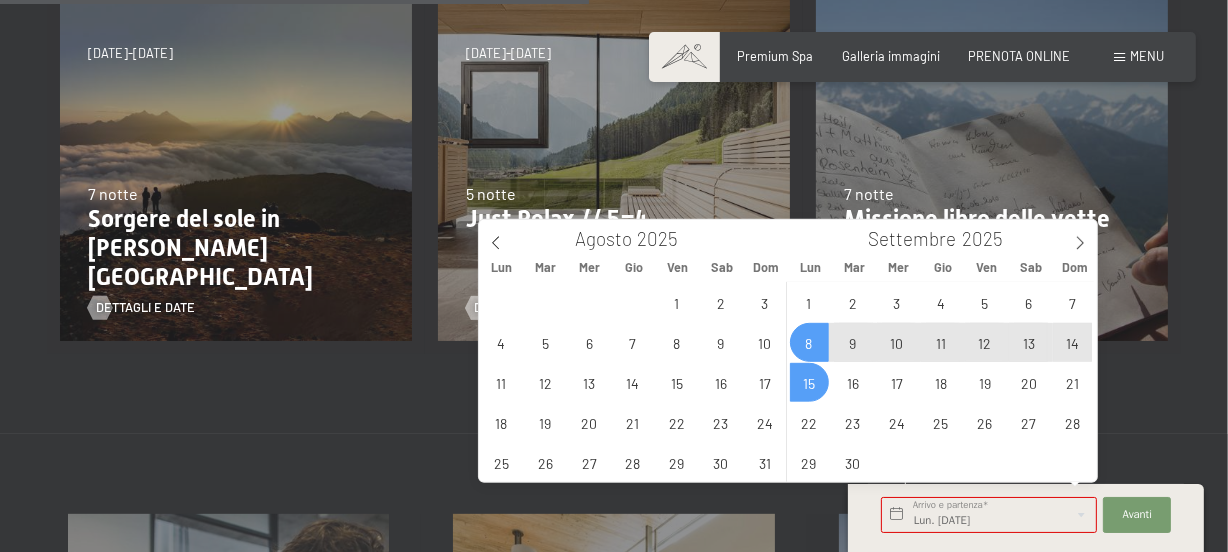 click on "15" at bounding box center (809, 382) 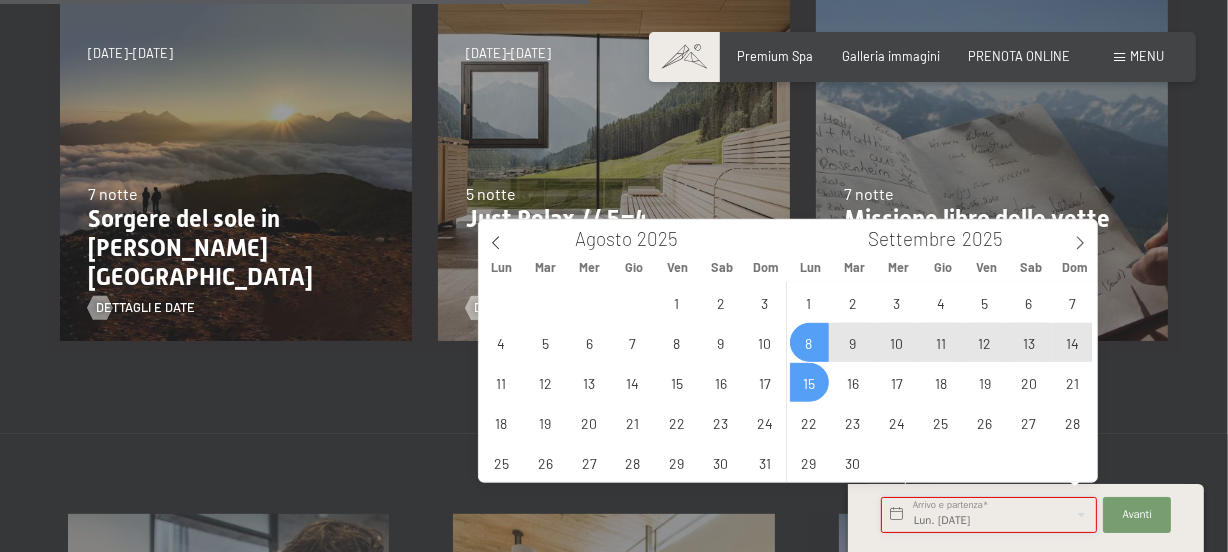 type on "Lun. 08/09/2025 - Lun. 15/09/2025" 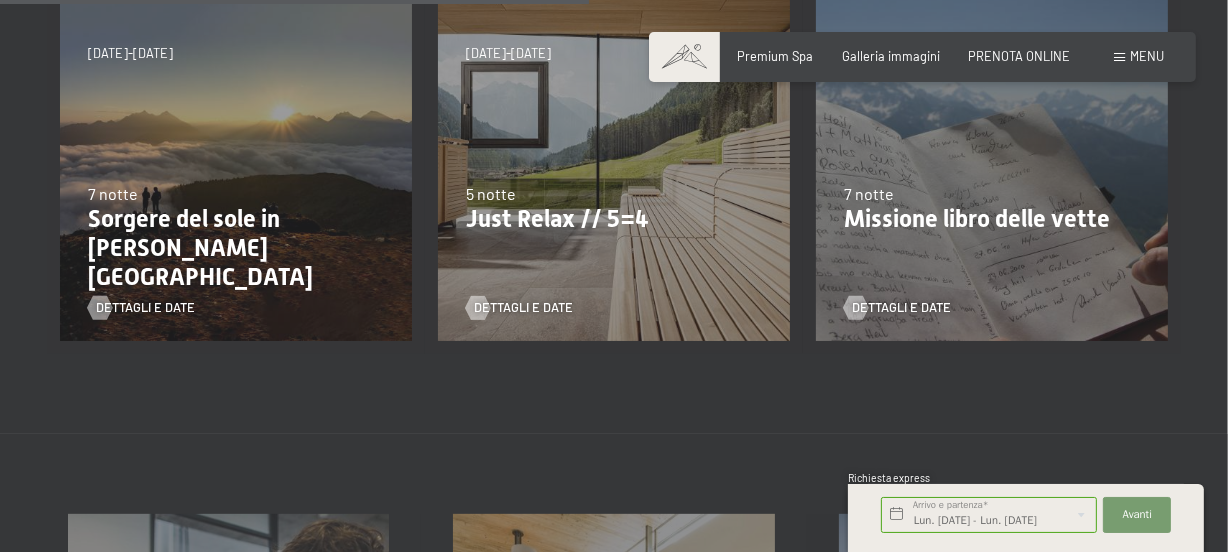 scroll, scrollTop: 0, scrollLeft: 0, axis: both 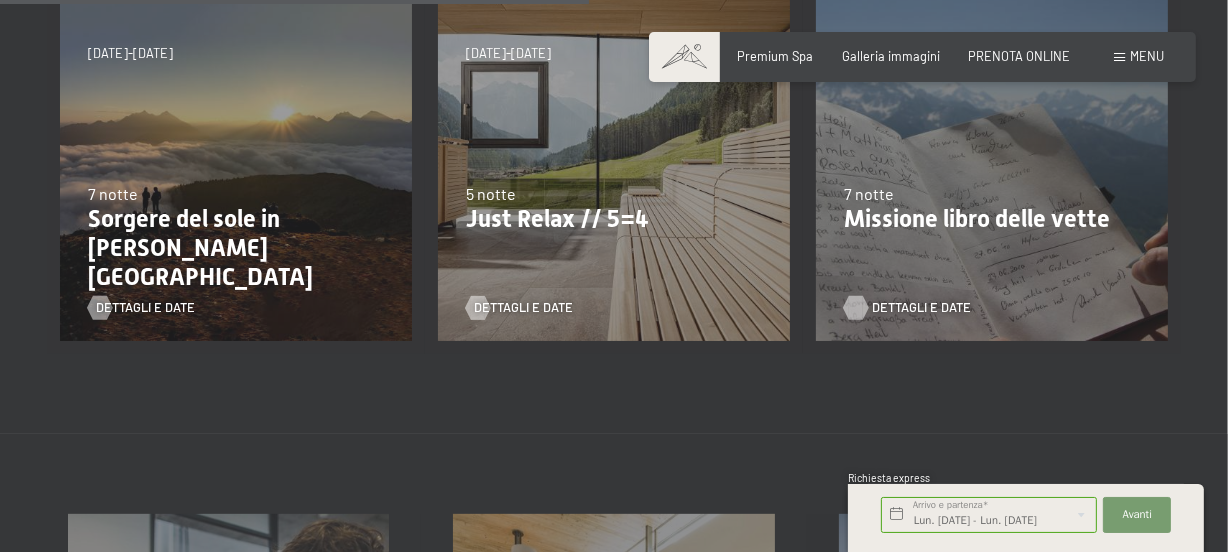 click on "Dettagli e Date" at bounding box center [921, 308] 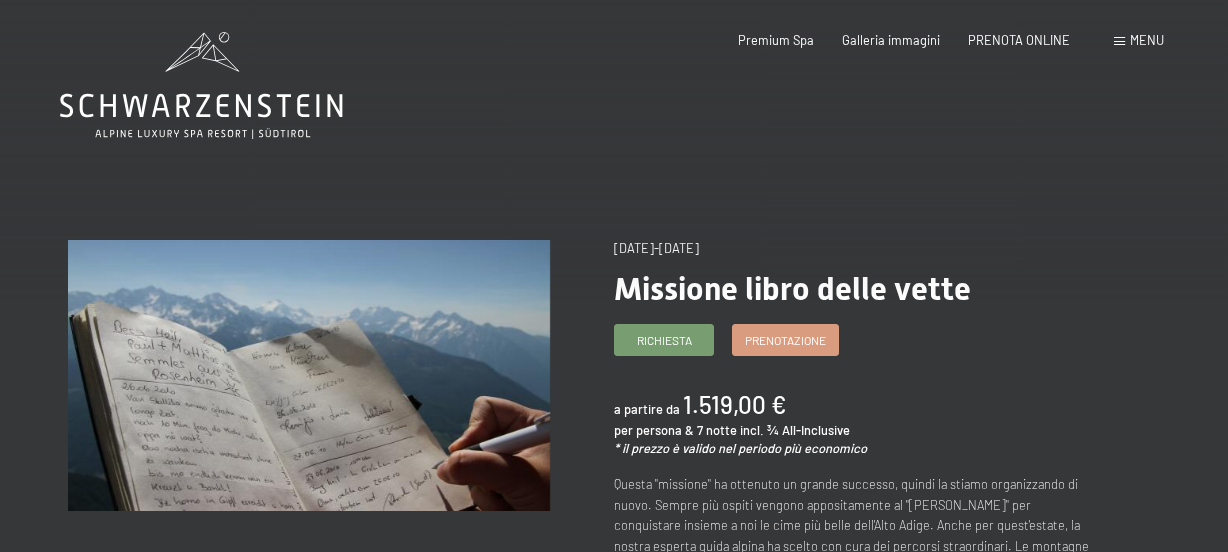 scroll, scrollTop: 0, scrollLeft: 0, axis: both 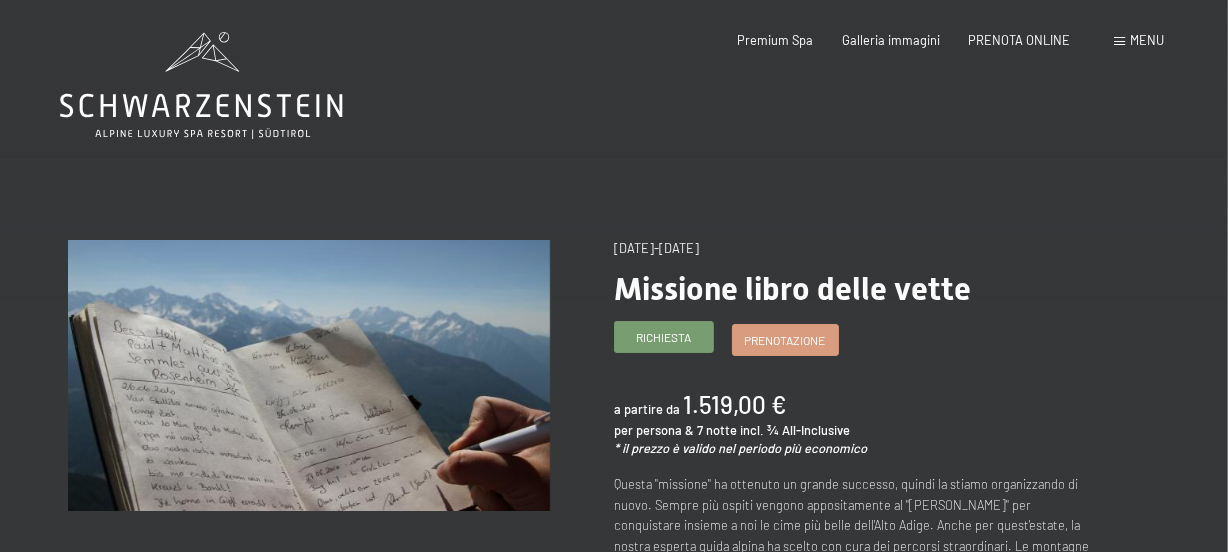 click on "Richiesta" at bounding box center [664, 337] 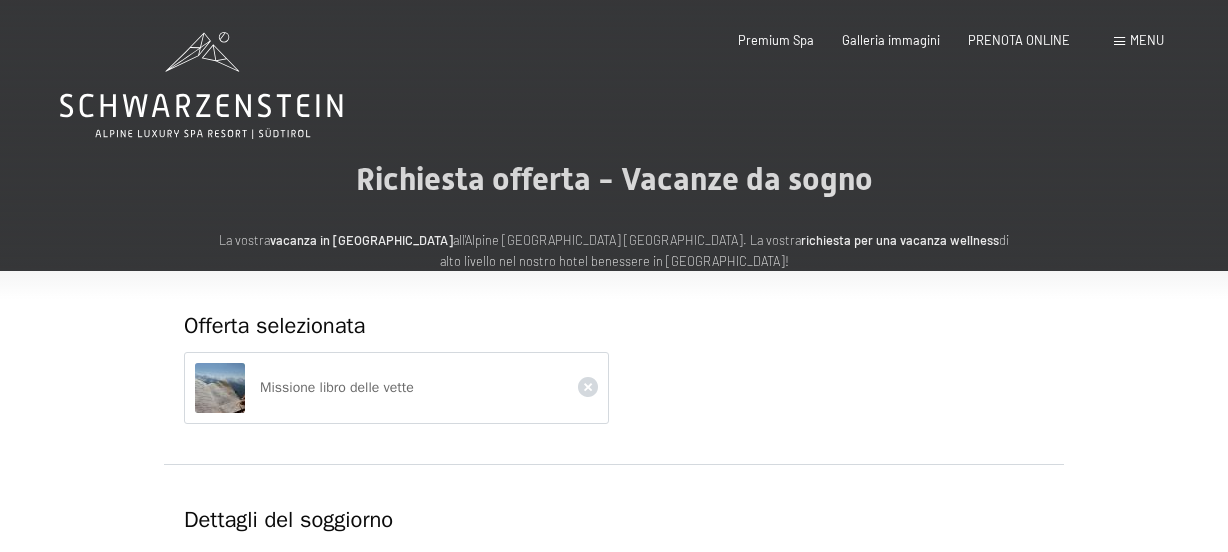 scroll, scrollTop: 0, scrollLeft: 0, axis: both 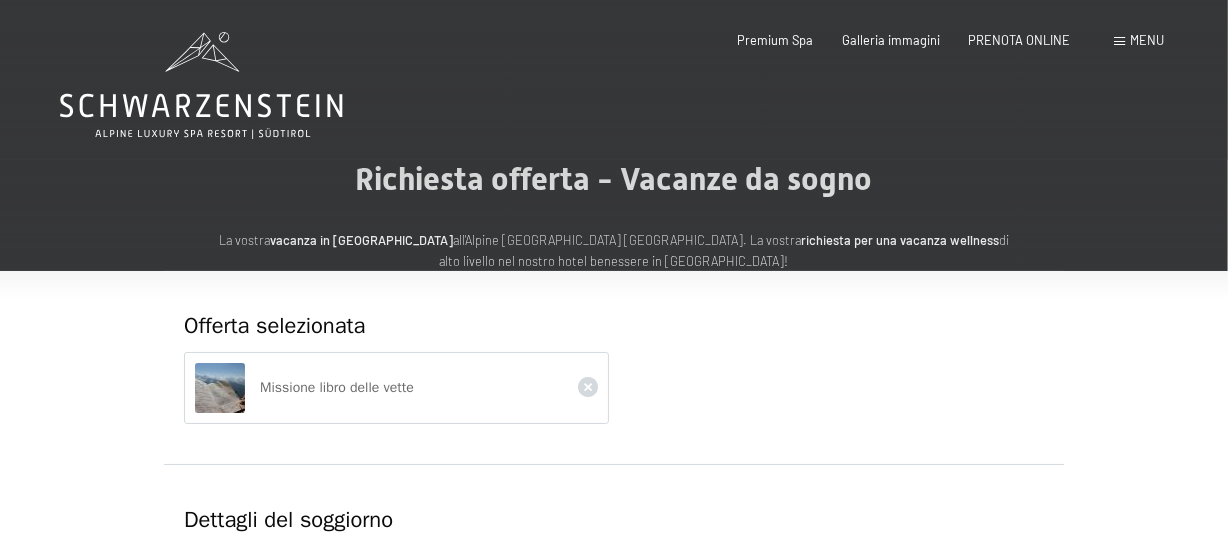 click on "Missione libro delle vette" at bounding box center [404, 388] 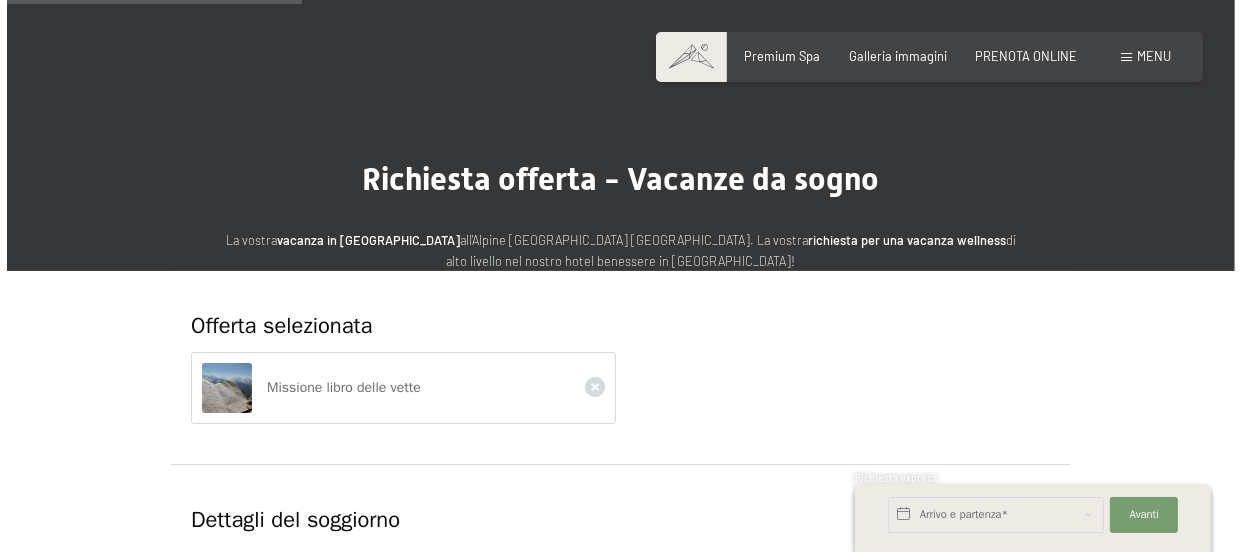scroll, scrollTop: 482, scrollLeft: 0, axis: vertical 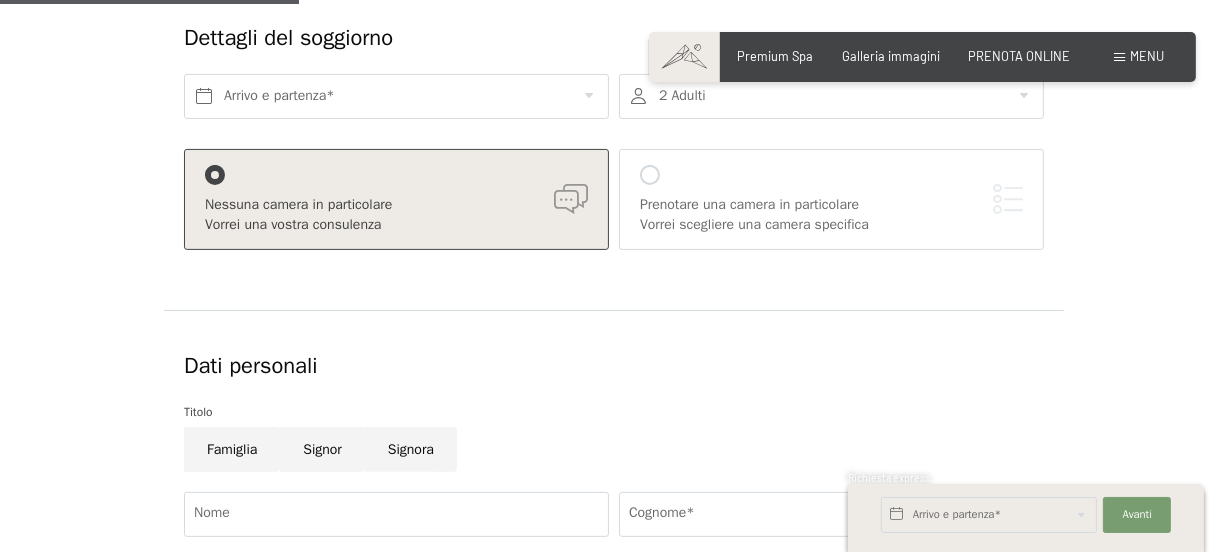 drag, startPoint x: 727, startPoint y: 202, endPoint x: 715, endPoint y: 230, distance: 30.463093 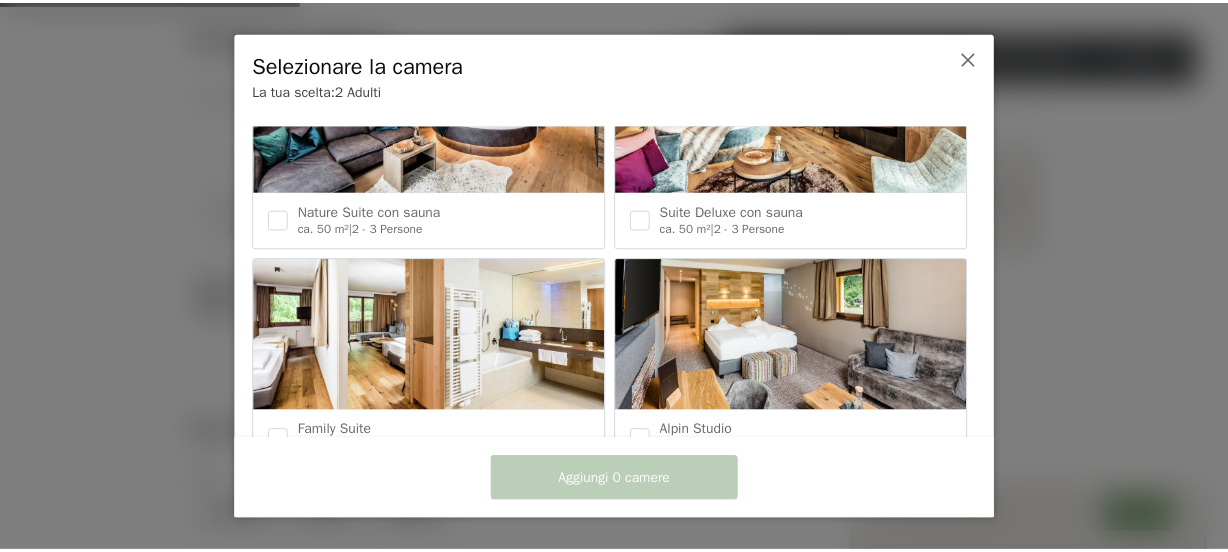 scroll, scrollTop: 606, scrollLeft: 0, axis: vertical 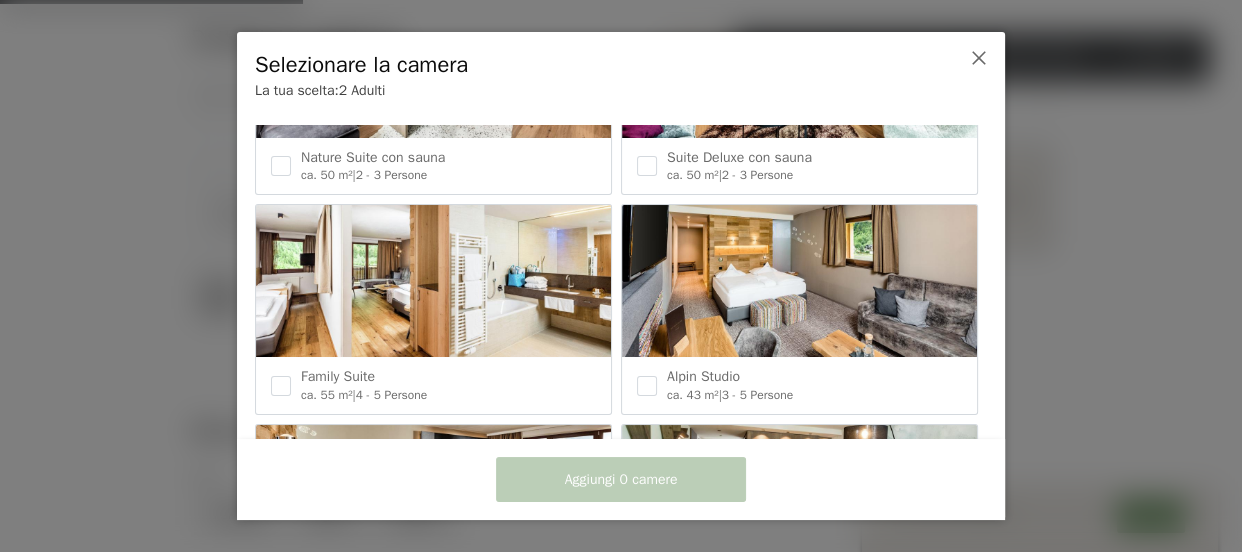 click at bounding box center (799, 281) 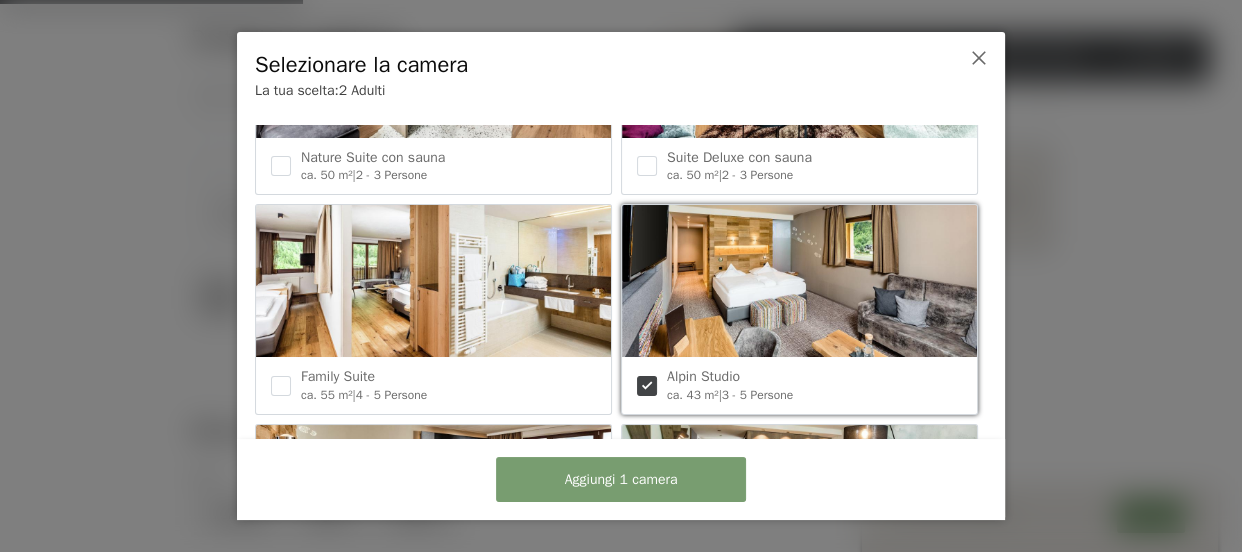 click at bounding box center (799, 281) 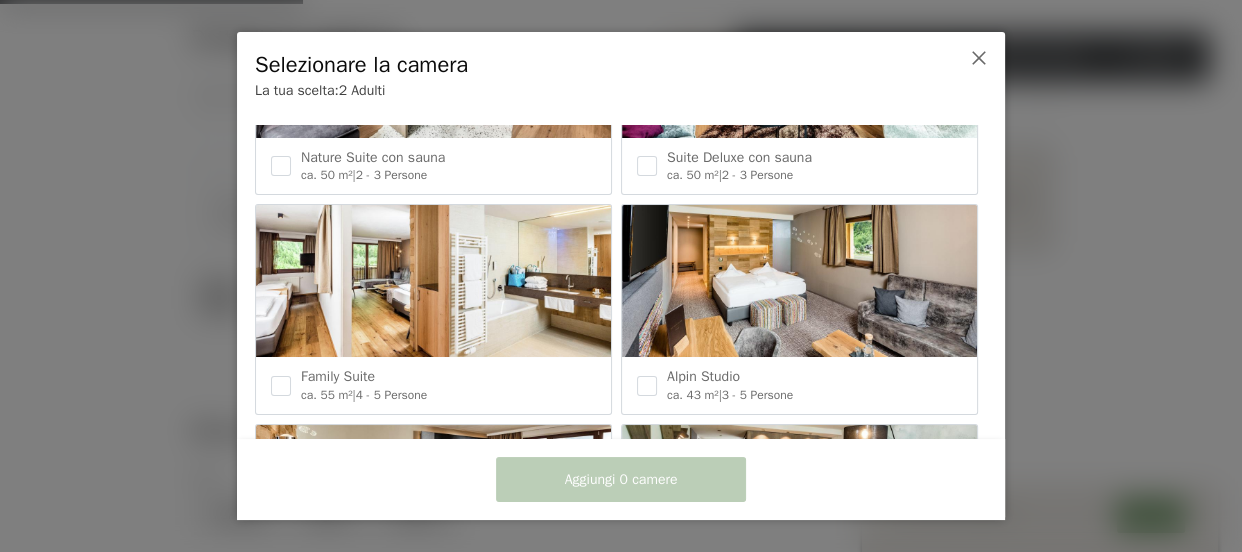 click at bounding box center (799, 281) 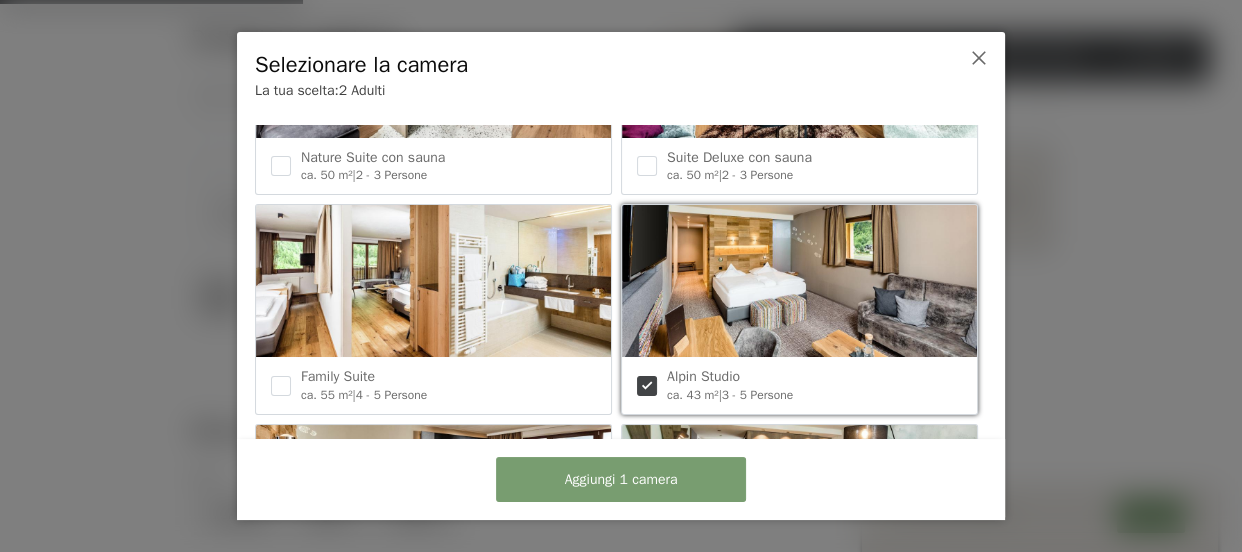 click on "Alpin Studio" at bounding box center (703, 376) 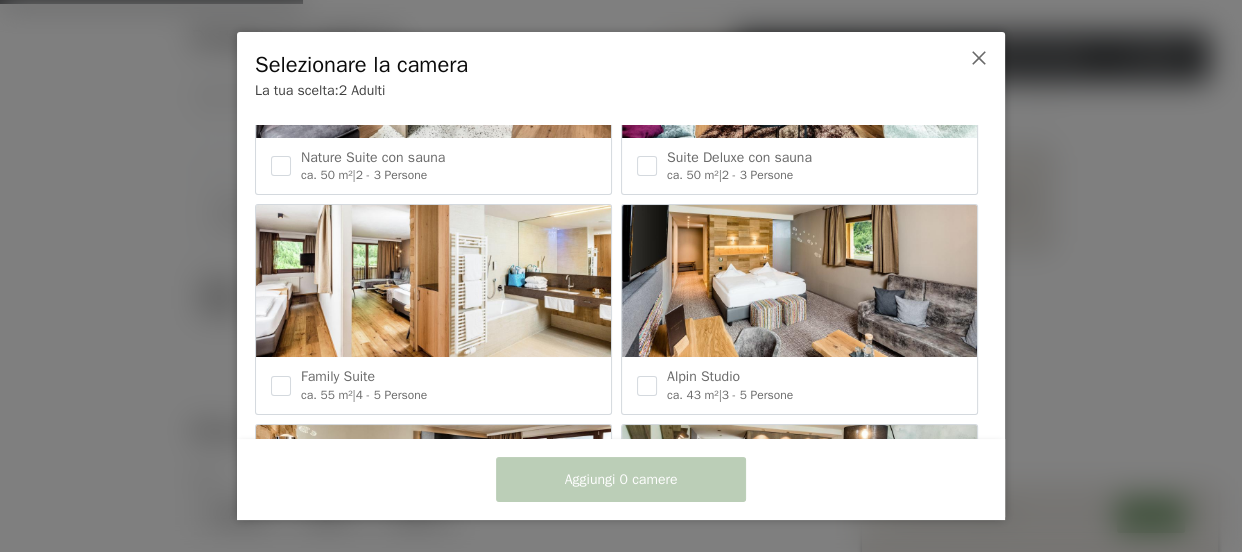 click at bounding box center (799, 281) 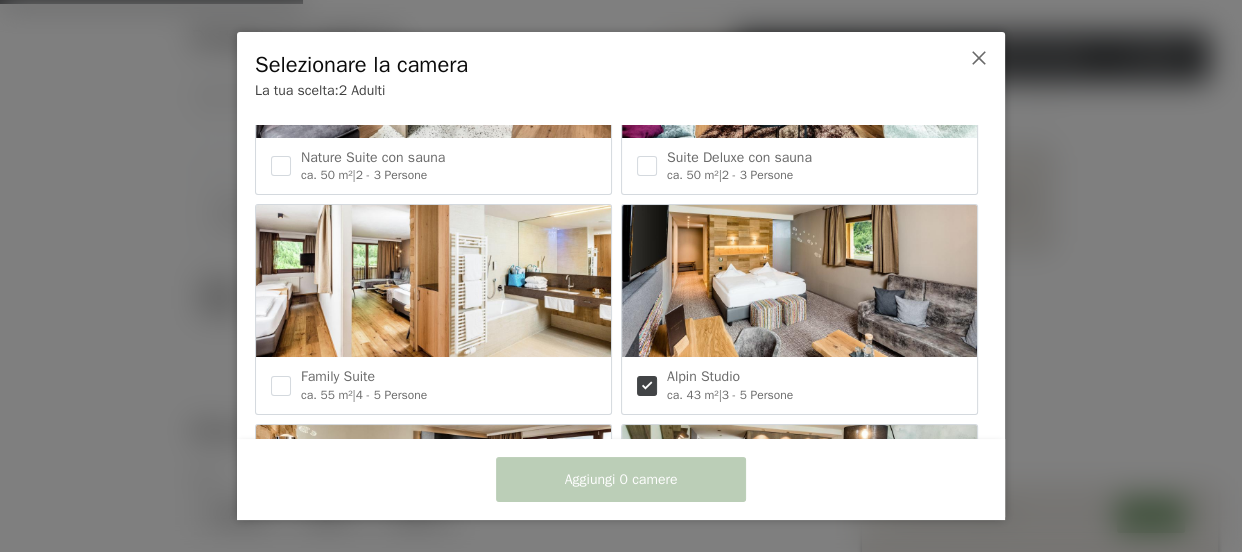 checkbox on "true" 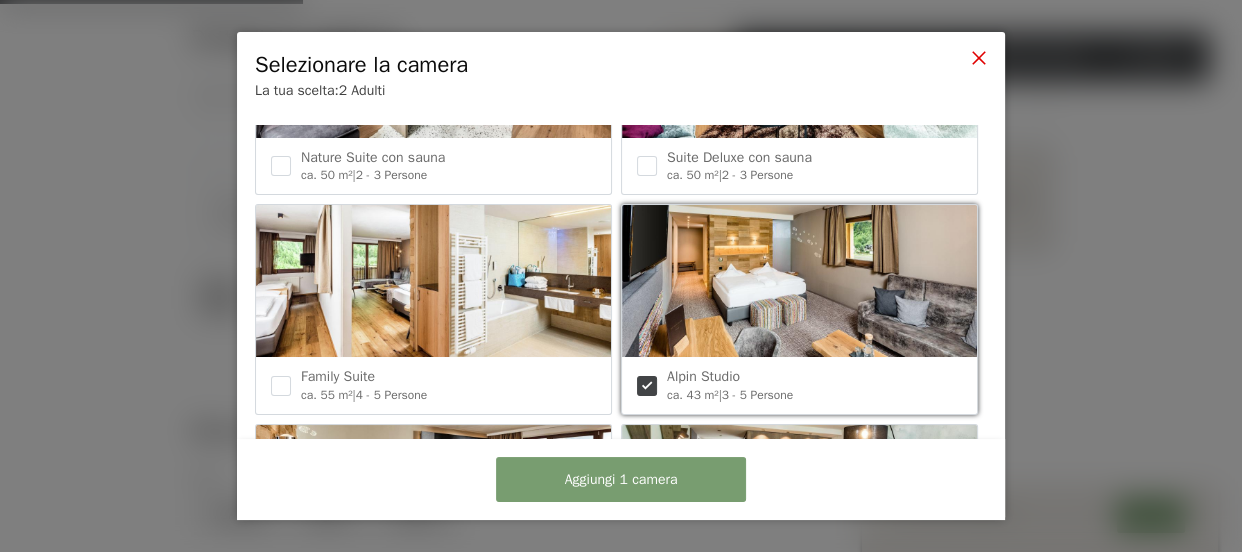 click at bounding box center [979, 58] 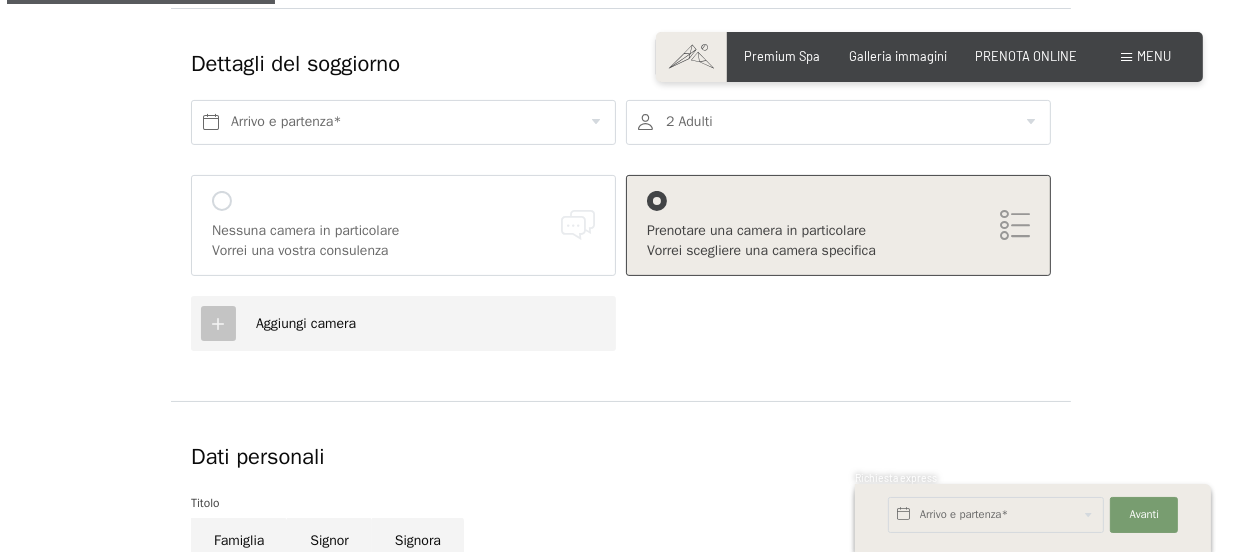 scroll, scrollTop: 446, scrollLeft: 0, axis: vertical 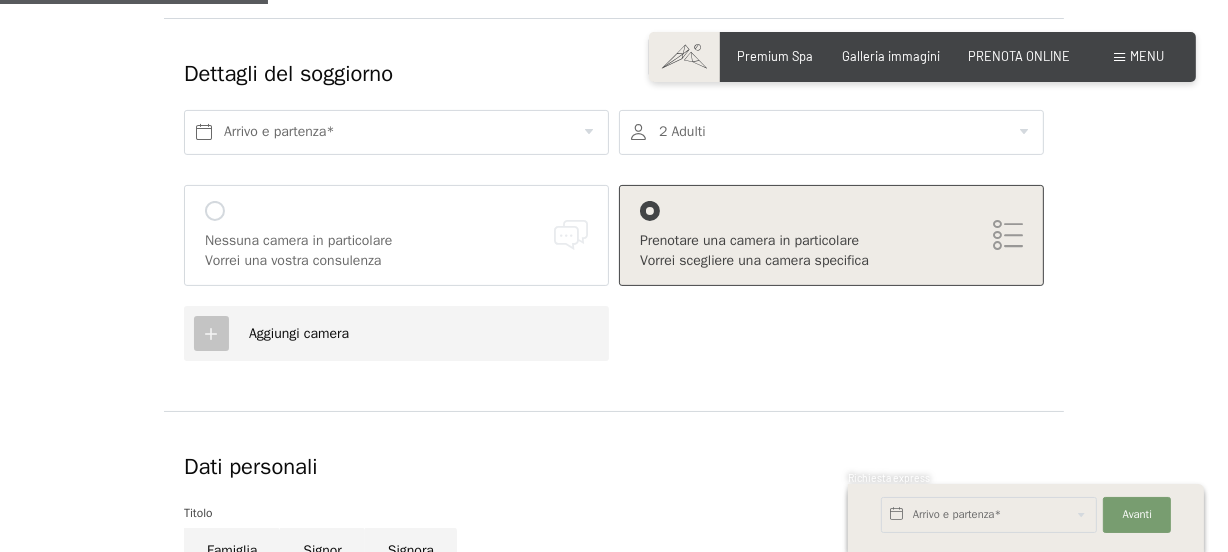 click on "Menu" at bounding box center [1139, 57] 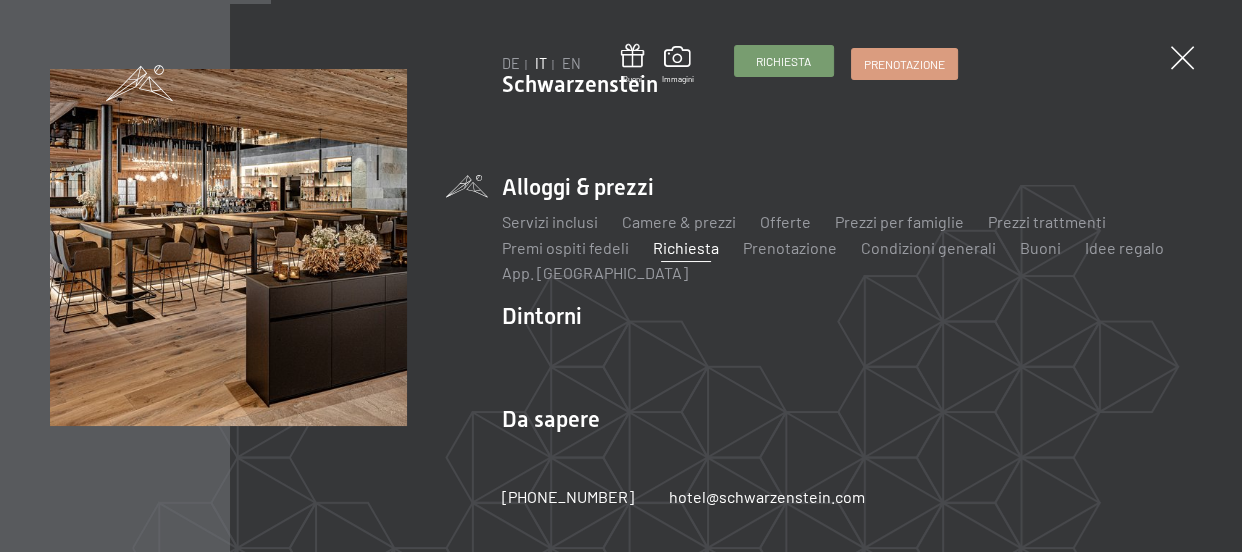 click on "Richiesta" at bounding box center [783, 61] 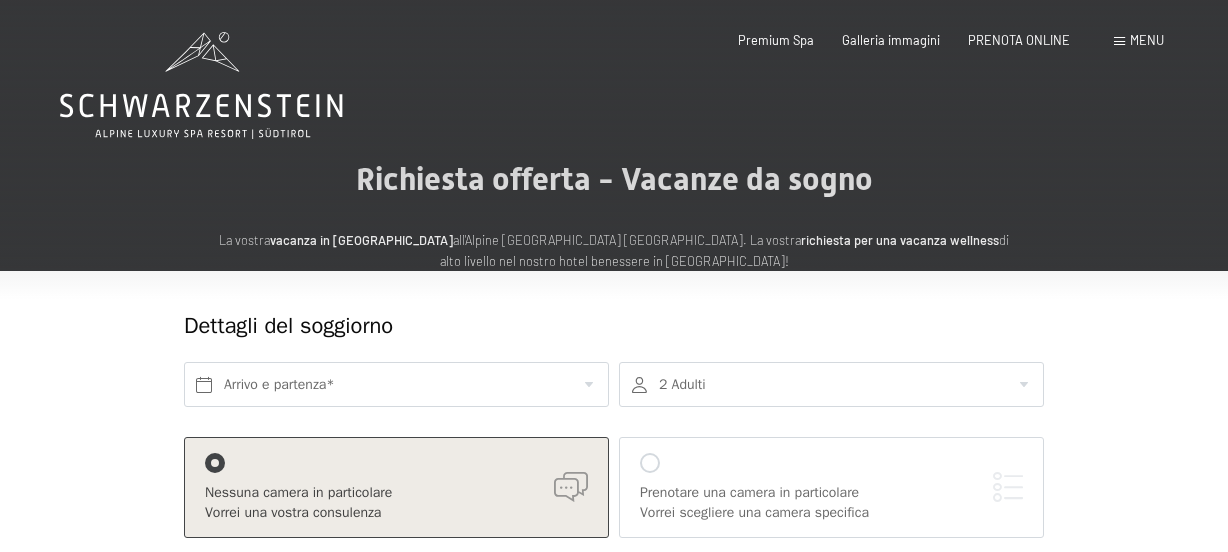 scroll, scrollTop: 0, scrollLeft: 0, axis: both 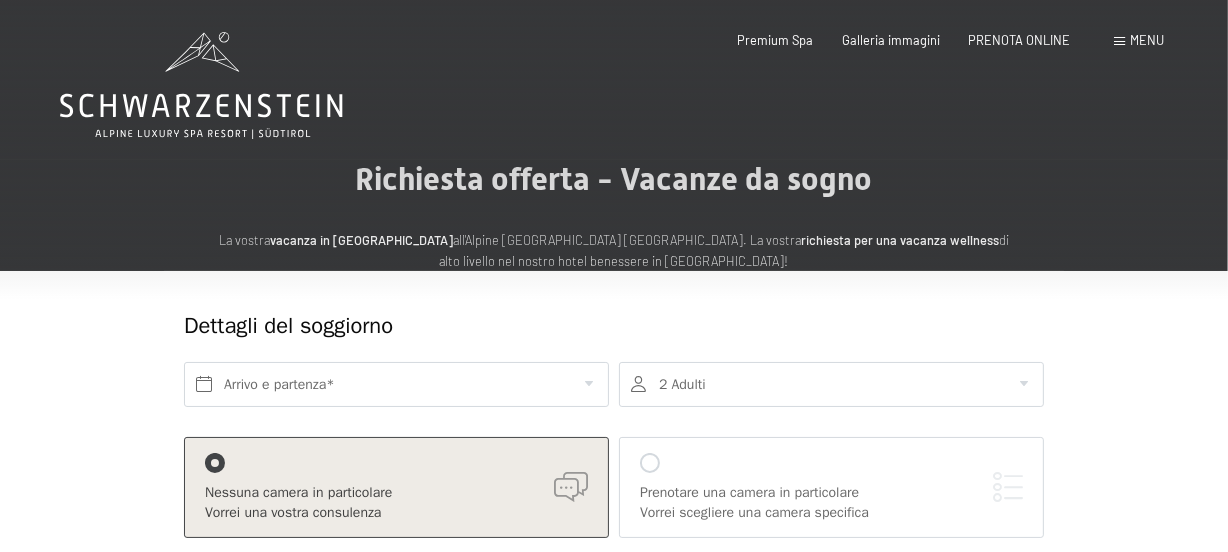 click on "Menu" at bounding box center [1147, 40] 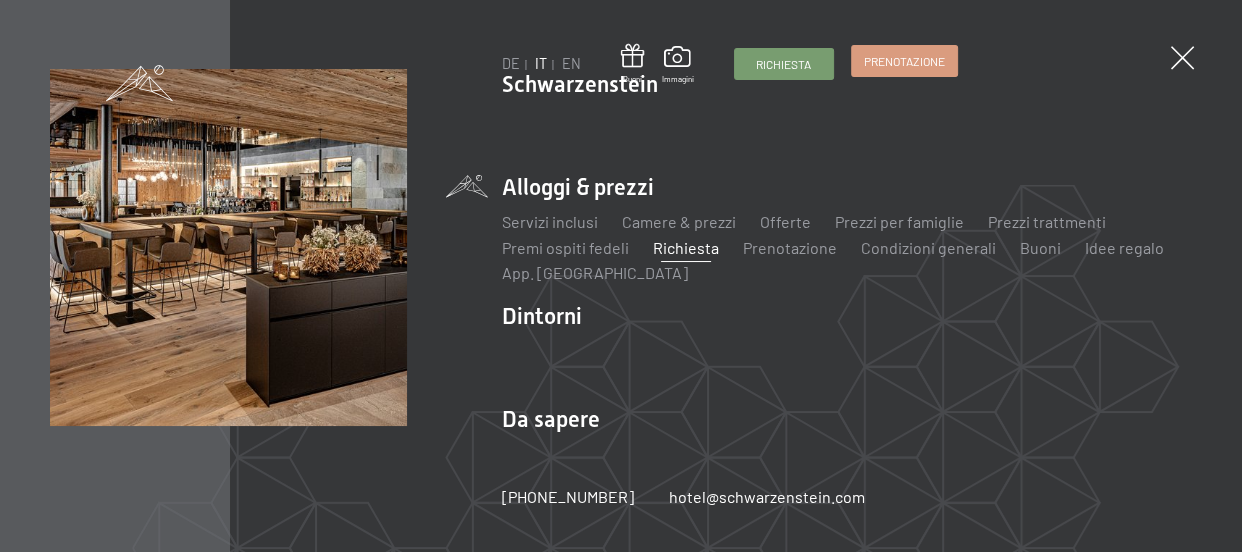 click on "Prenotazione" at bounding box center (904, 61) 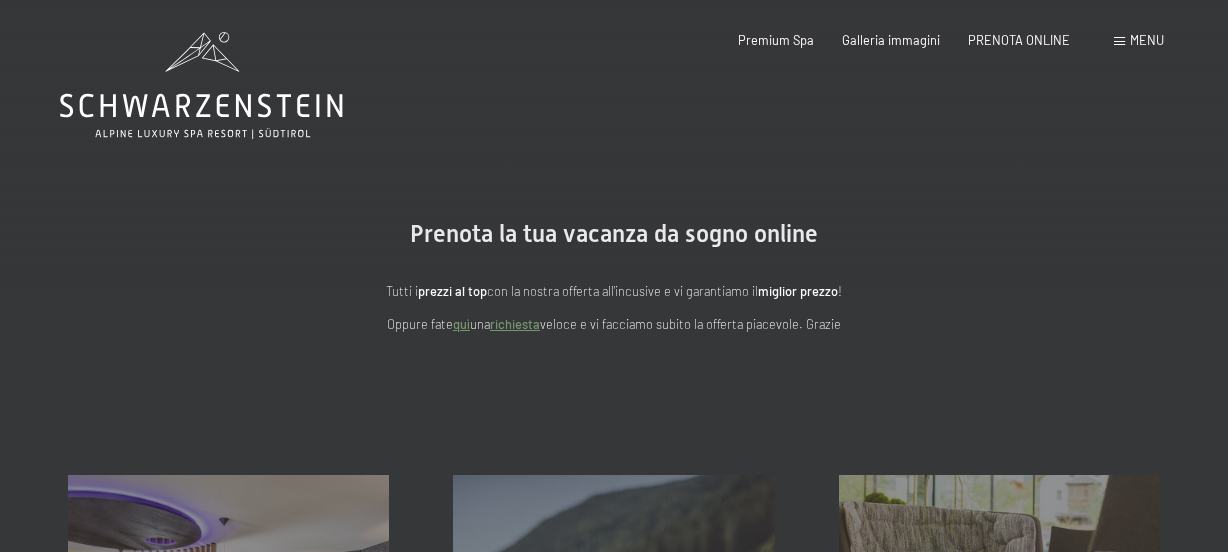 scroll, scrollTop: 0, scrollLeft: 0, axis: both 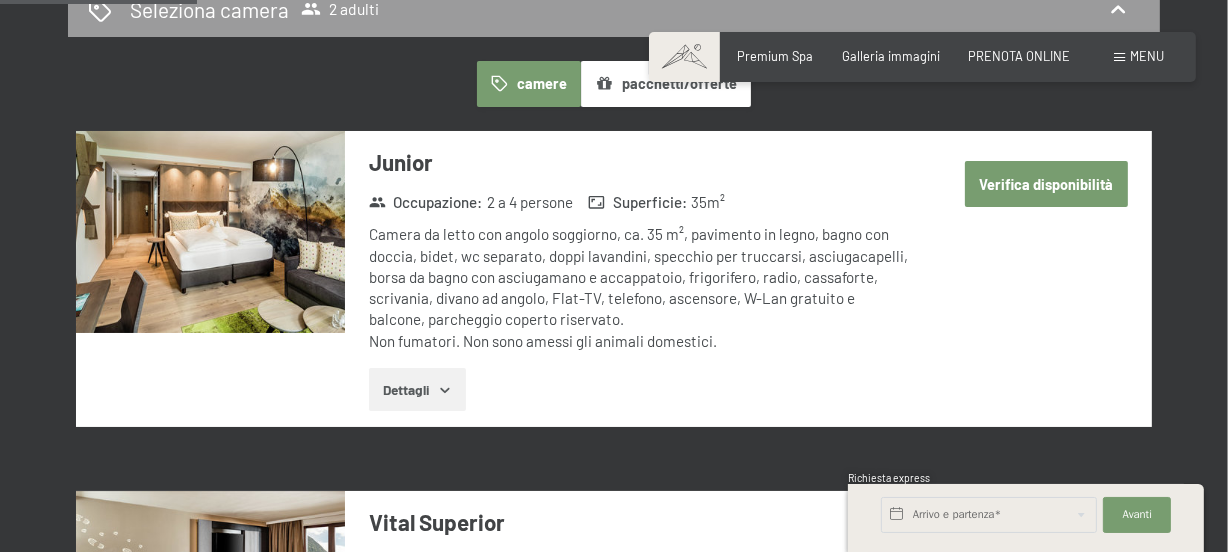 click on "pacchetti/offerte" at bounding box center [666, 84] 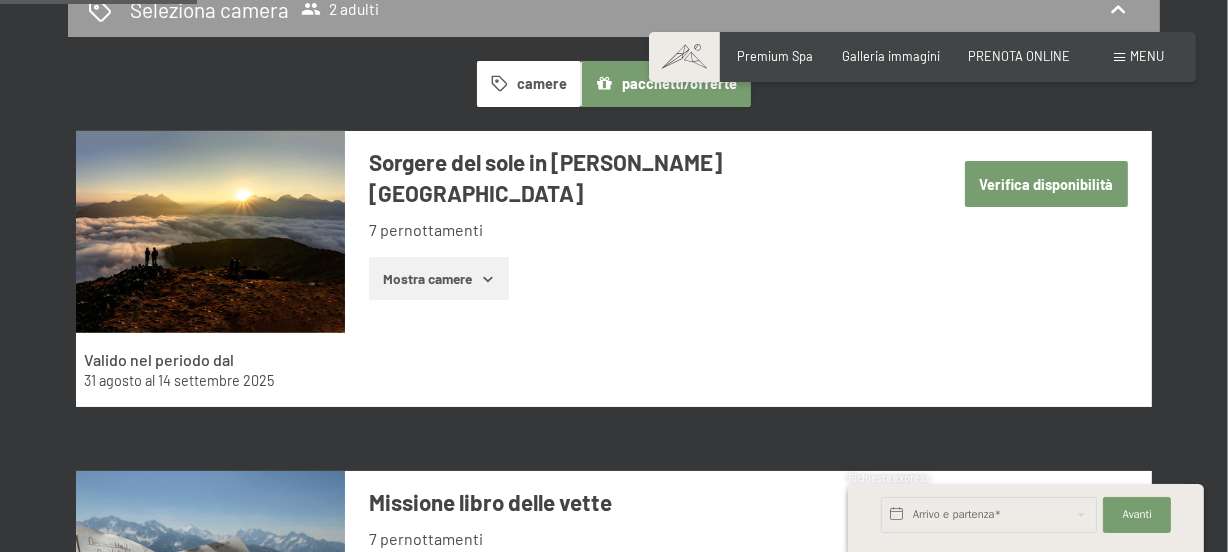click on "pacchetti/offerte" at bounding box center (666, 84) 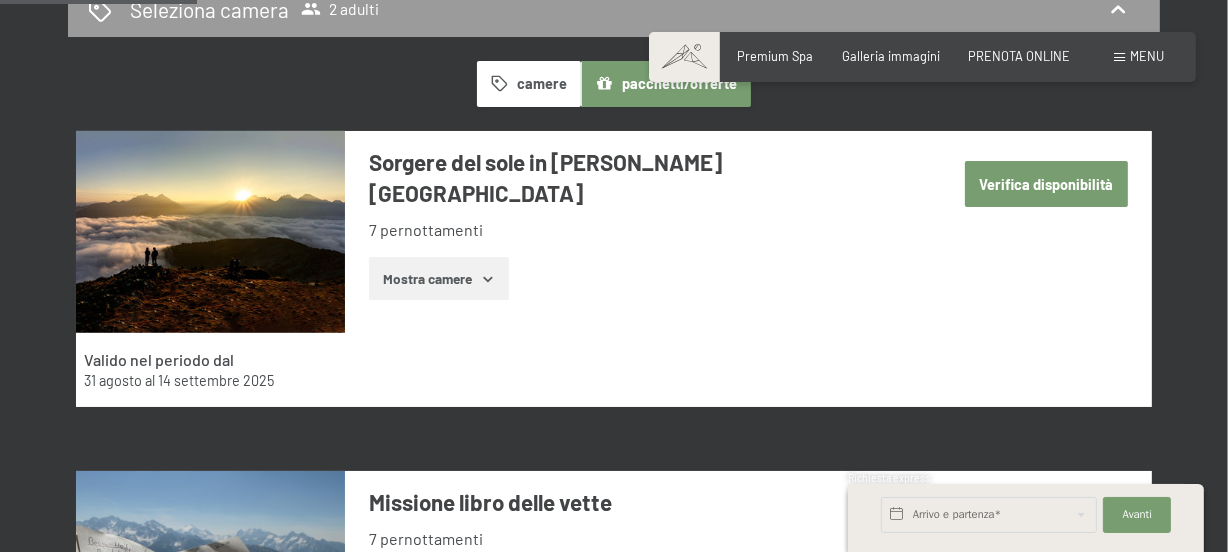 click on "camere" at bounding box center [529, 84] 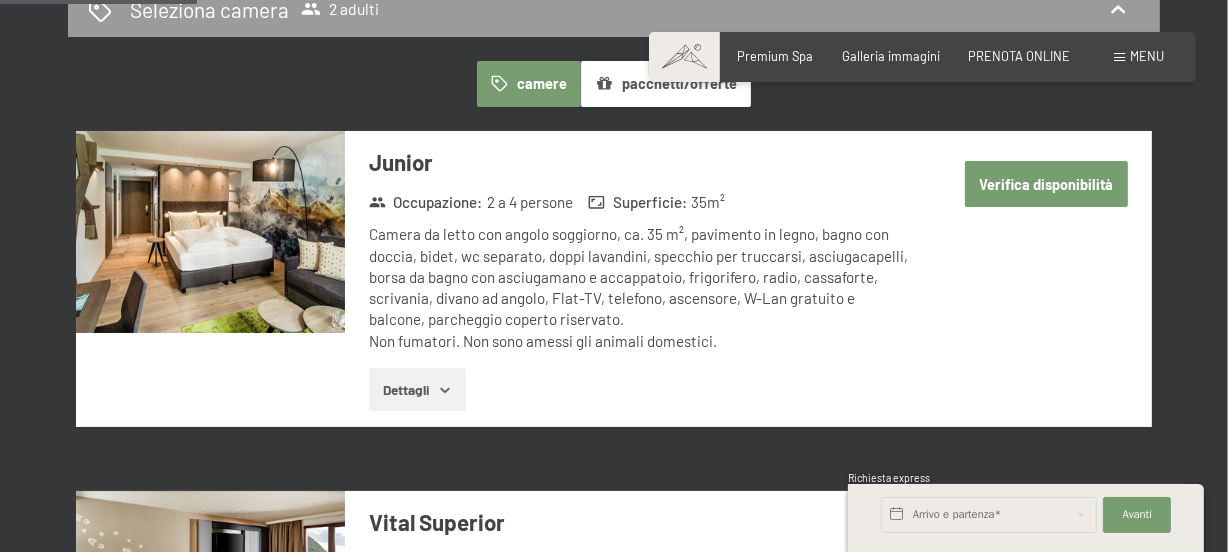 click on "Verifica disponibilità" at bounding box center (1046, 184) 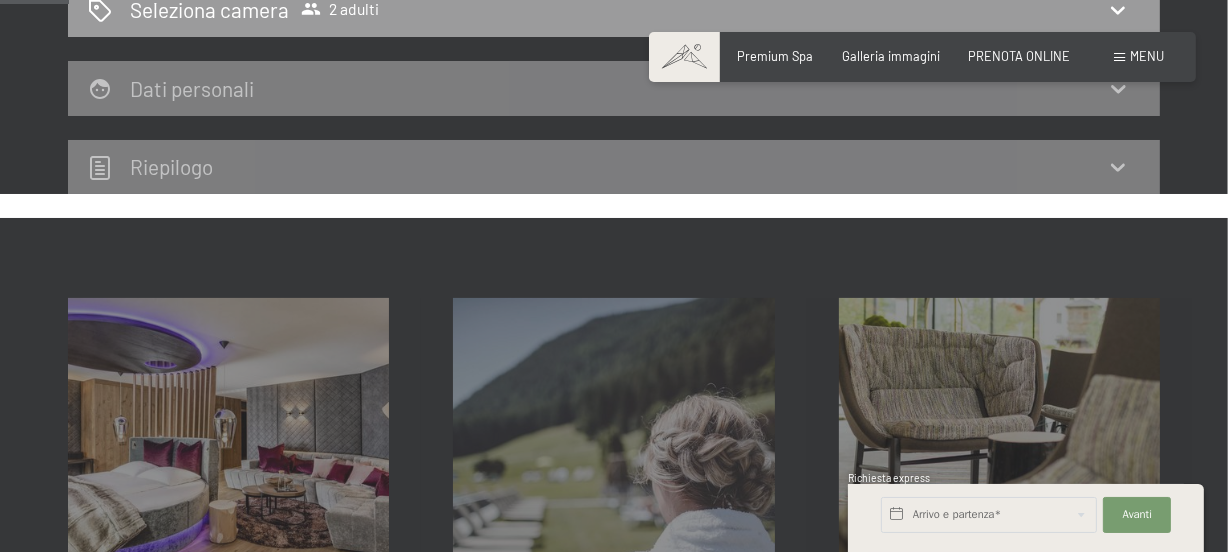 scroll, scrollTop: 394, scrollLeft: 0, axis: vertical 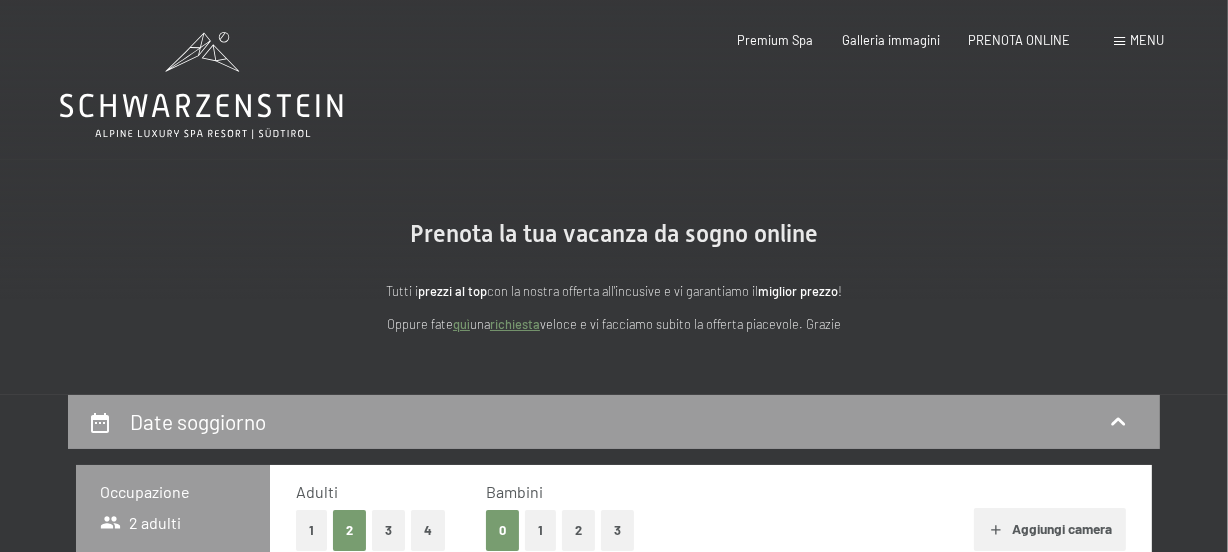 click on "Prenotazione           Richiesta                                     Premium Spa           Galleria immagini           PRENOTA ONLINE           Menu                                                                    DE         IT         EN                Buoni             Immagini               Richiesta           Prenotazione                    DE         IT         EN                       Schwarzenstein           Novità allo Schwarzenstein         I padroni di casa         Premium spa         Cucina gourmet         Attività         Programma settimanale         Immagini             Family         GoGreen         Belvita         Immagini                     Alloggi & prezzi           Servizi inclusi         Camere & prezzi         Lista             Offerte         Lista             Prezzi per famiglie         Prezzi trattmenti         Premi ospiti fedeli         Richiesta         Prenotazione         Condizioni generali         Buoni         Idee regalo" at bounding box center (922, 41) 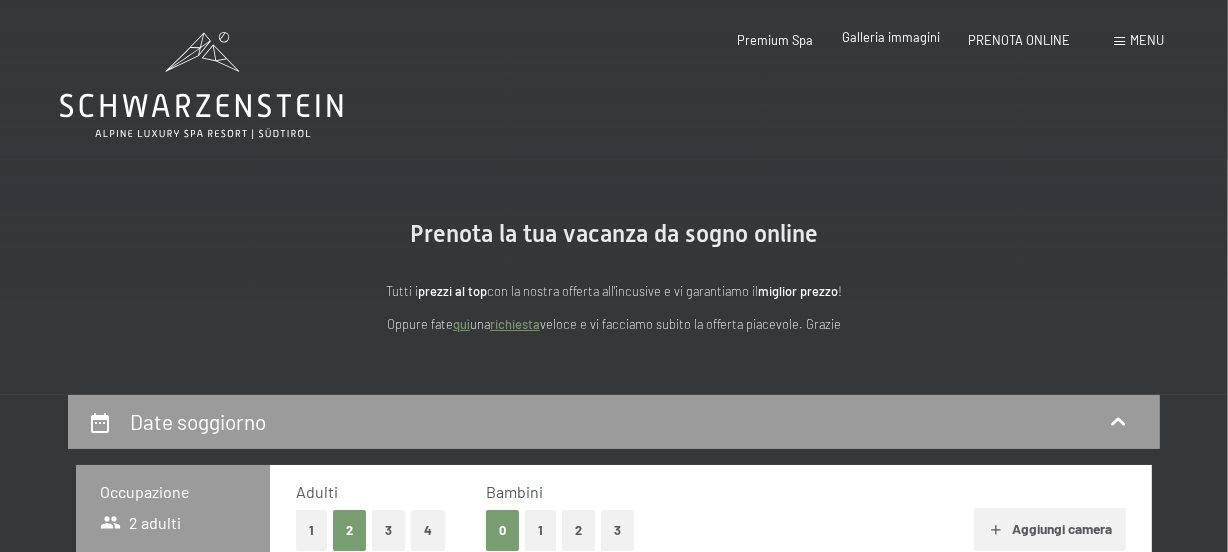 click on "Galleria immagini" at bounding box center [891, 38] 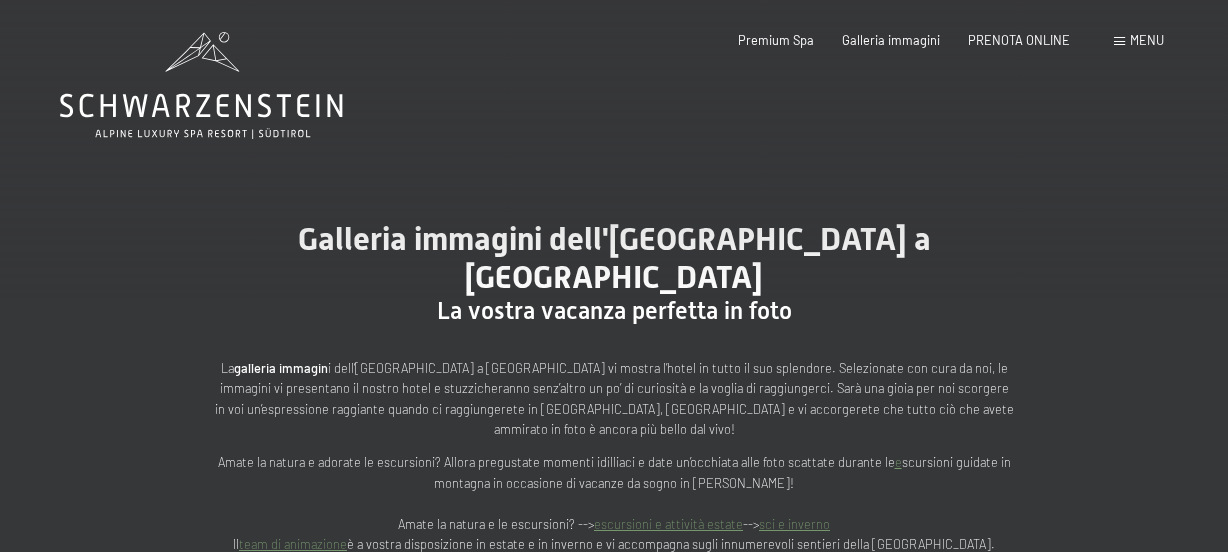 scroll, scrollTop: 0, scrollLeft: 0, axis: both 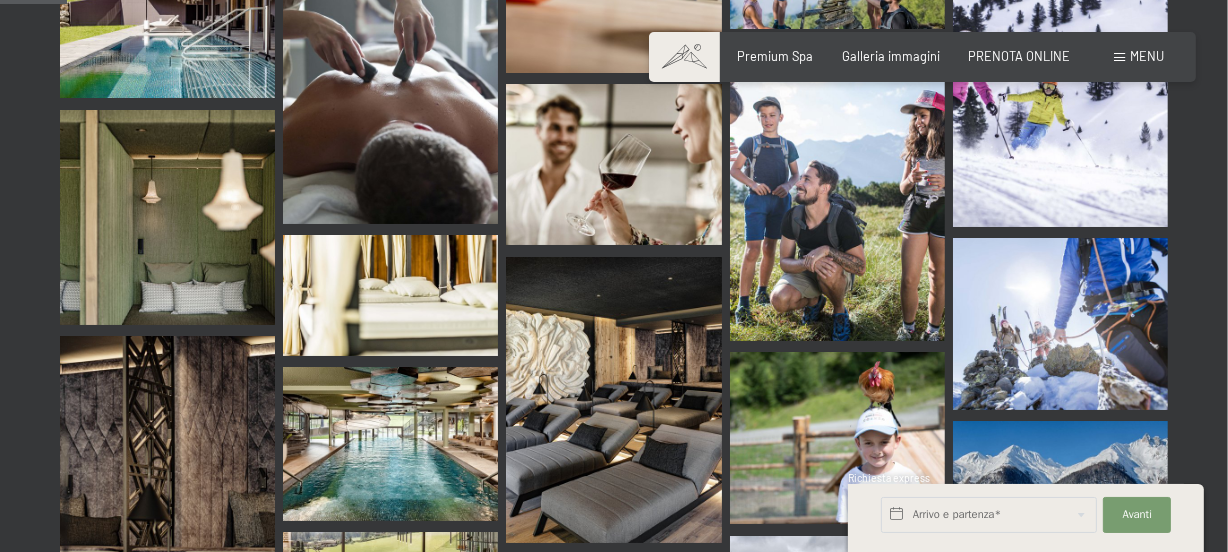 click at bounding box center [390, 295] 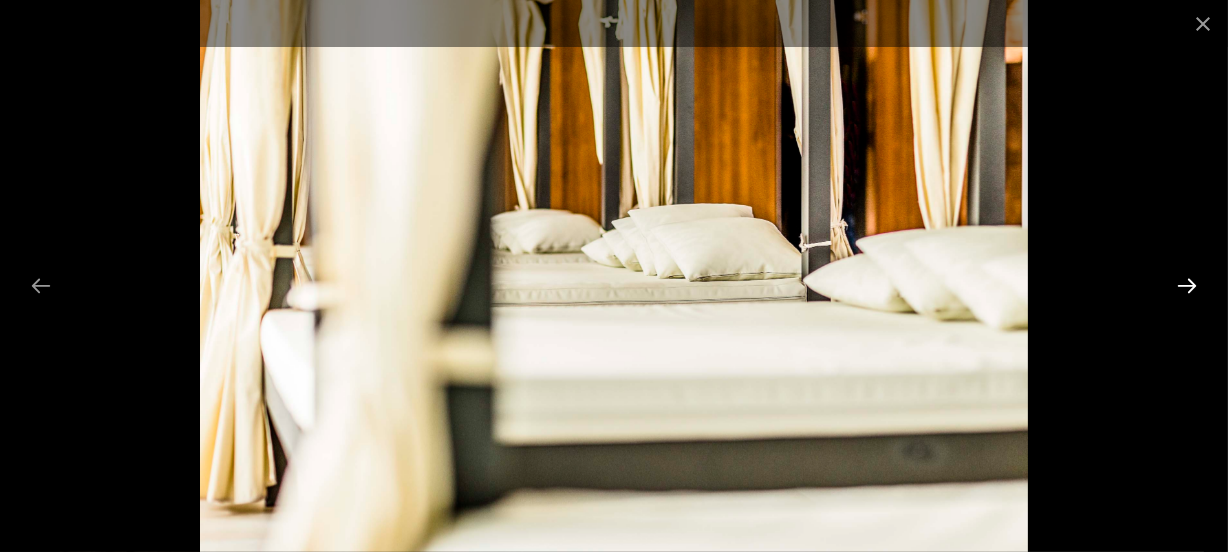 click at bounding box center (1187, 285) 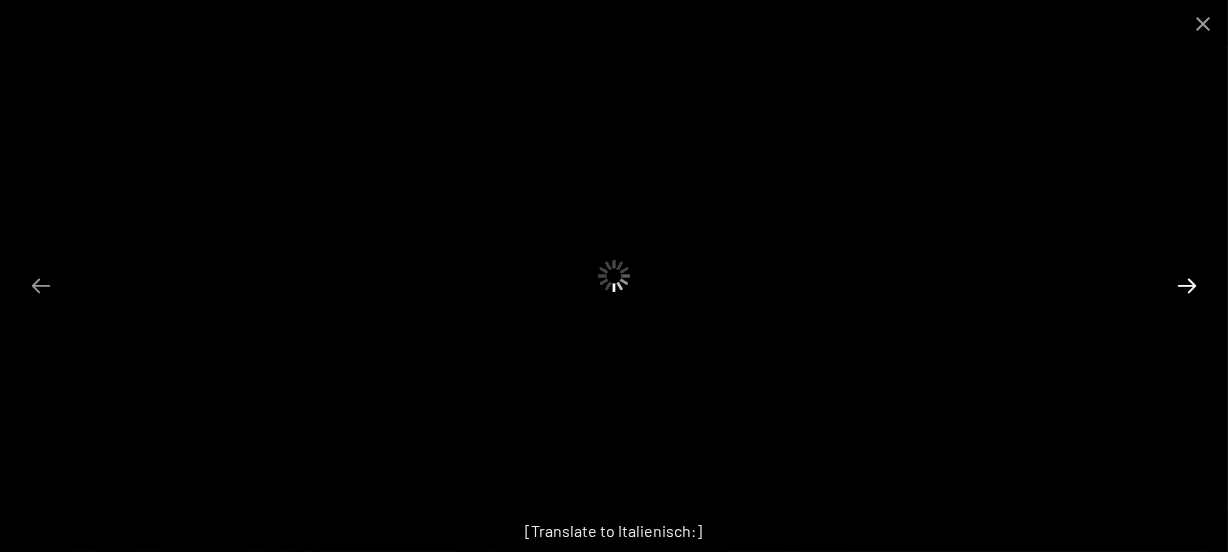 click at bounding box center [1187, 285] 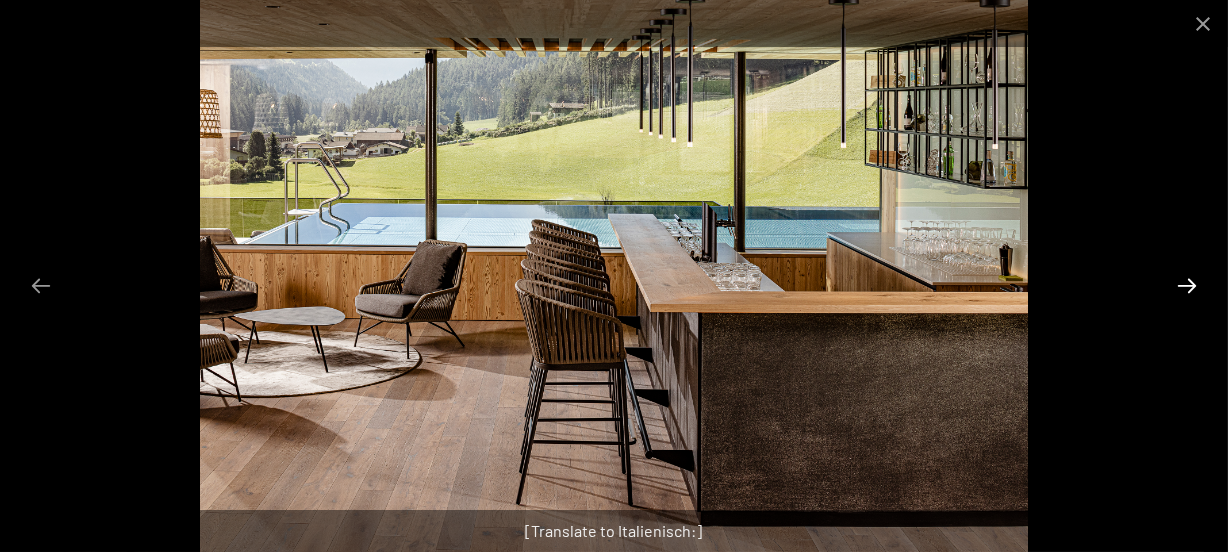 click at bounding box center [1187, 285] 